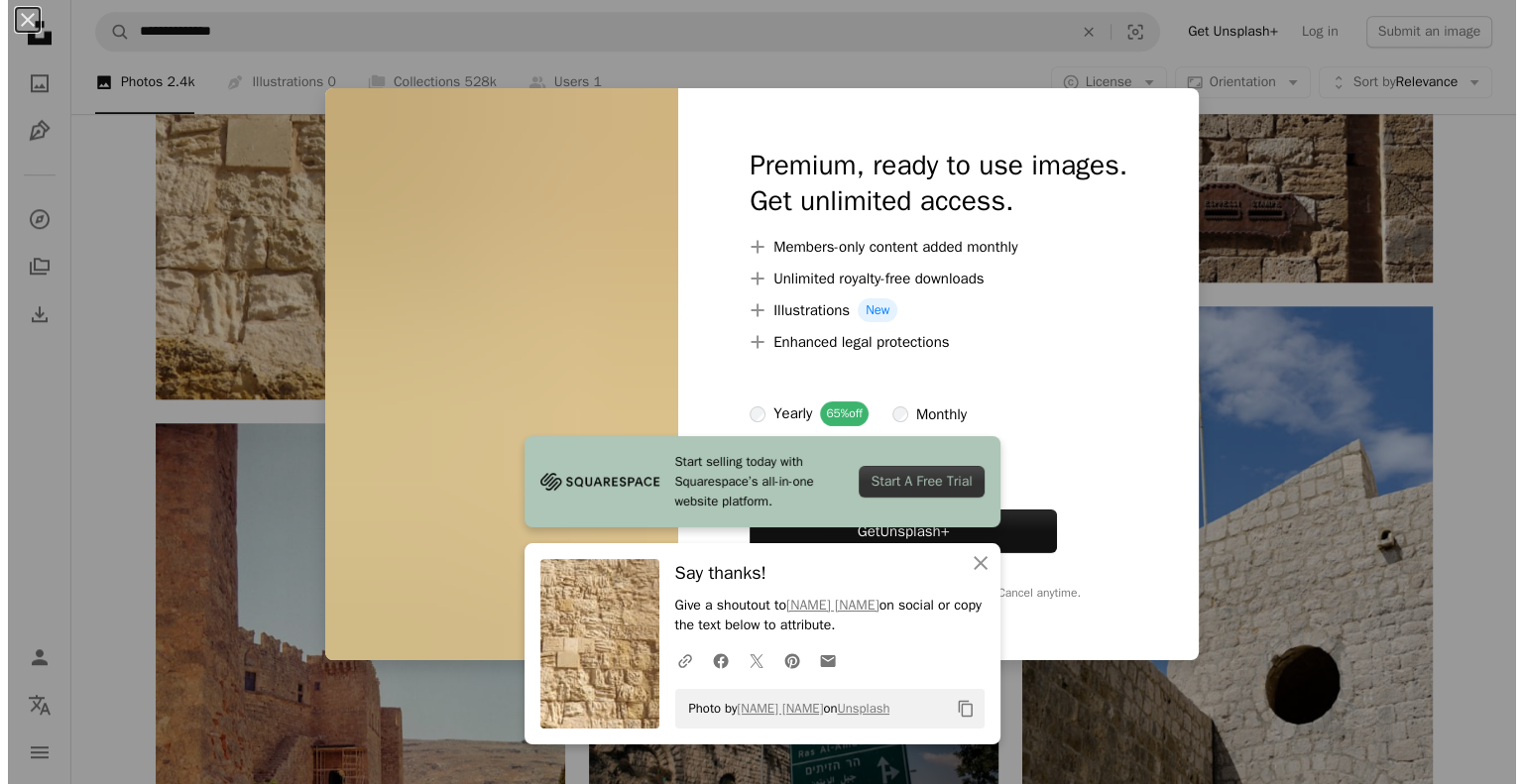 scroll, scrollTop: 24581, scrollLeft: 0, axis: vertical 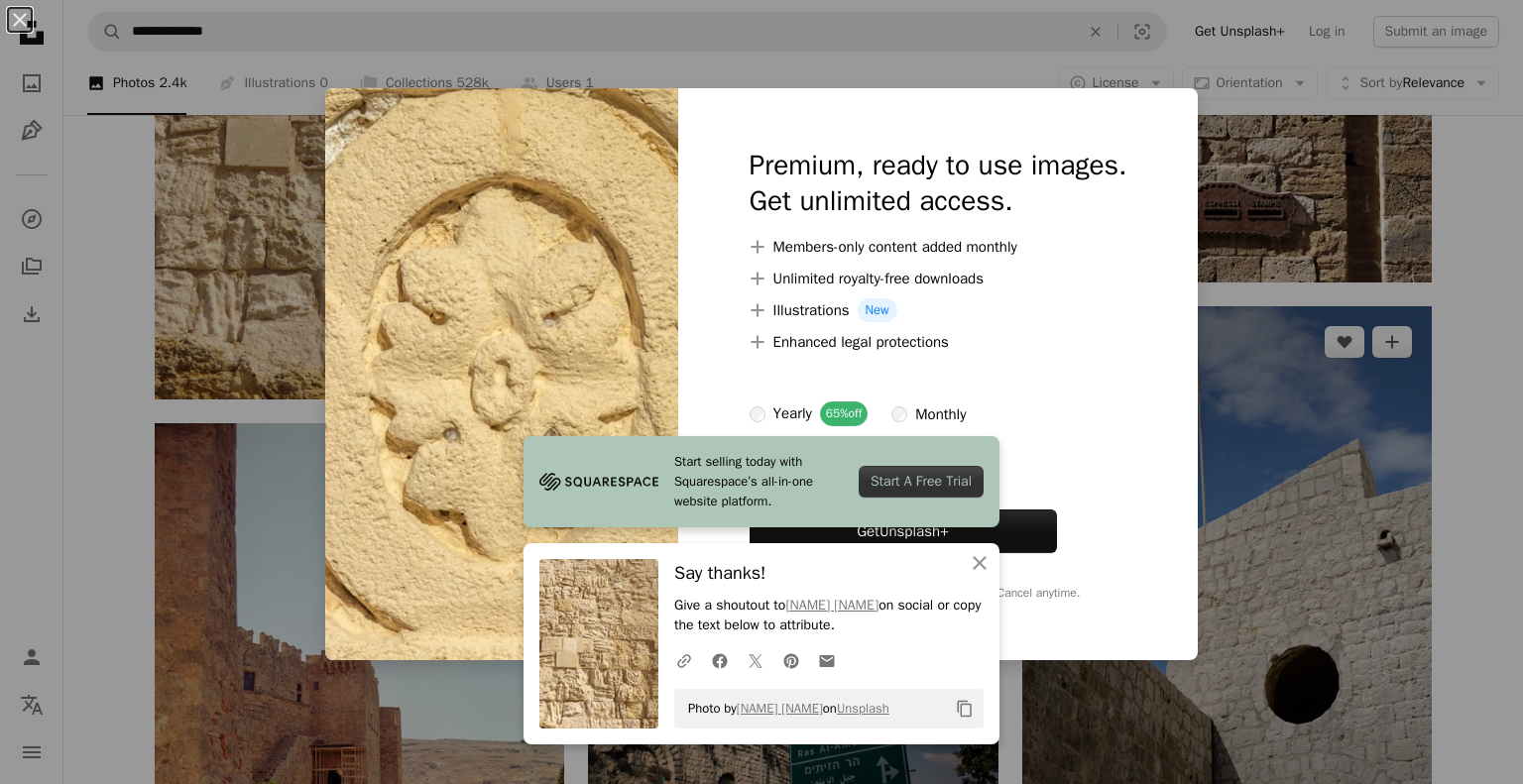click on "[FIRST] [LAST]" at bounding box center [762, 392] 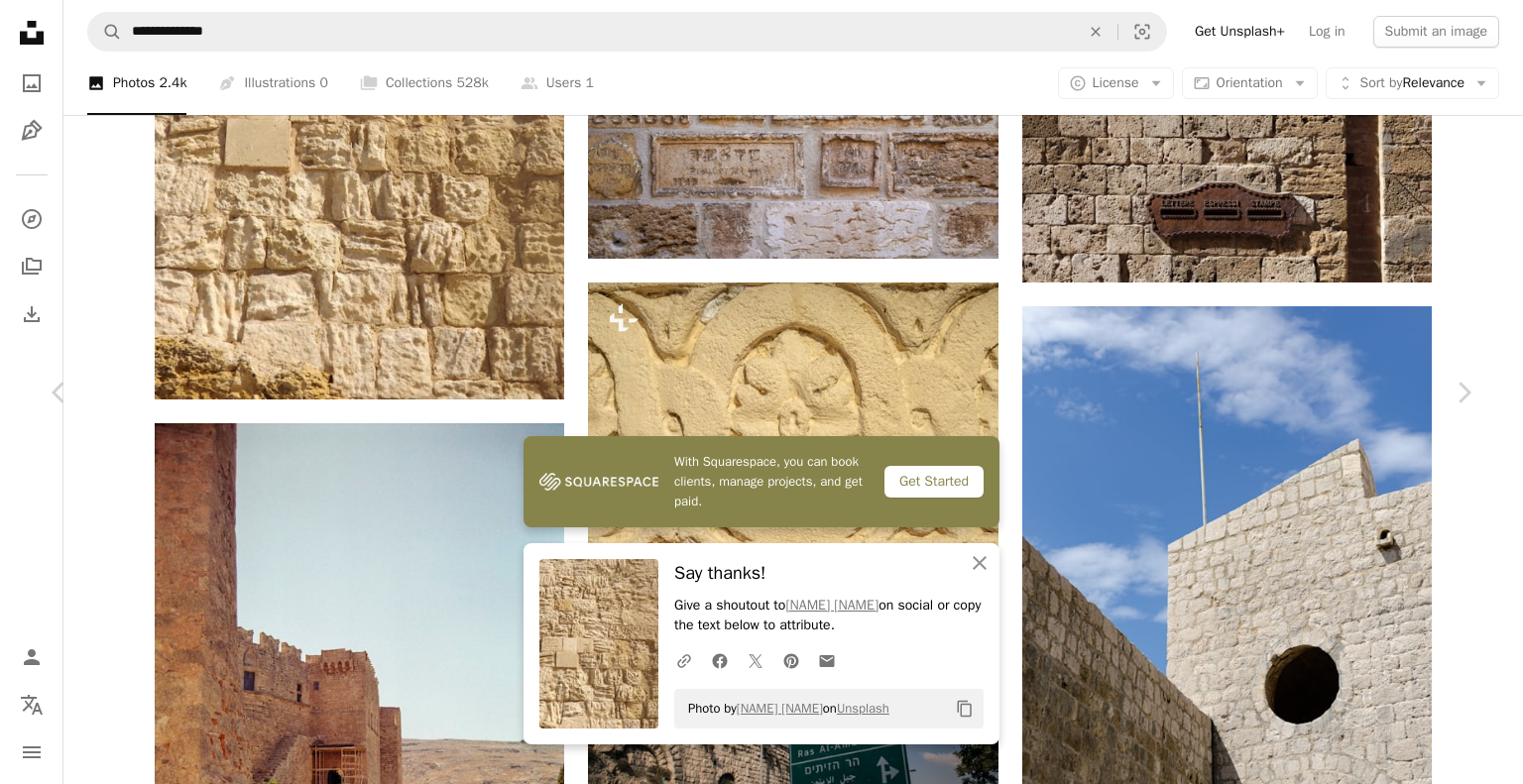 scroll, scrollTop: 0, scrollLeft: 0, axis: both 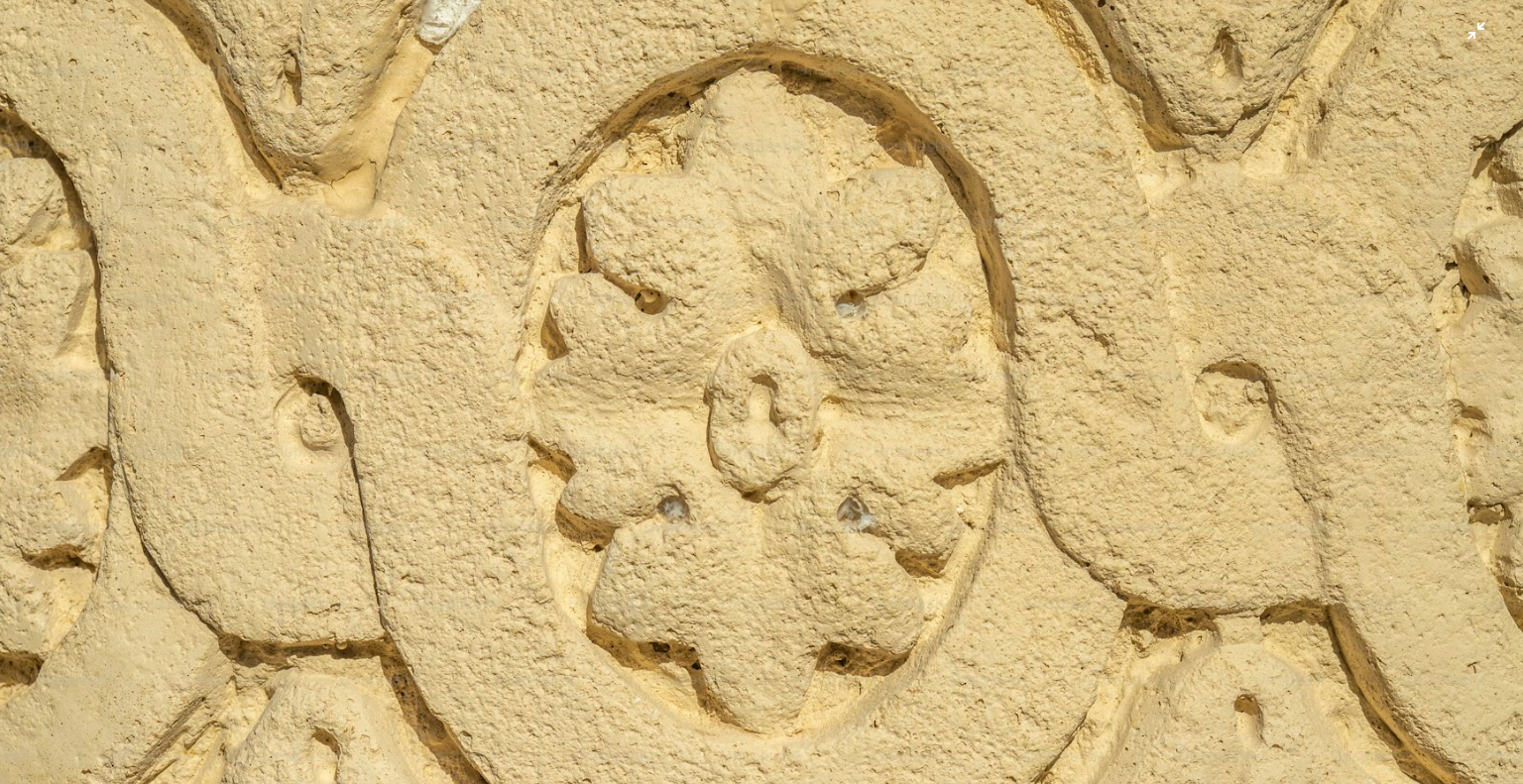 click at bounding box center [762, 400] 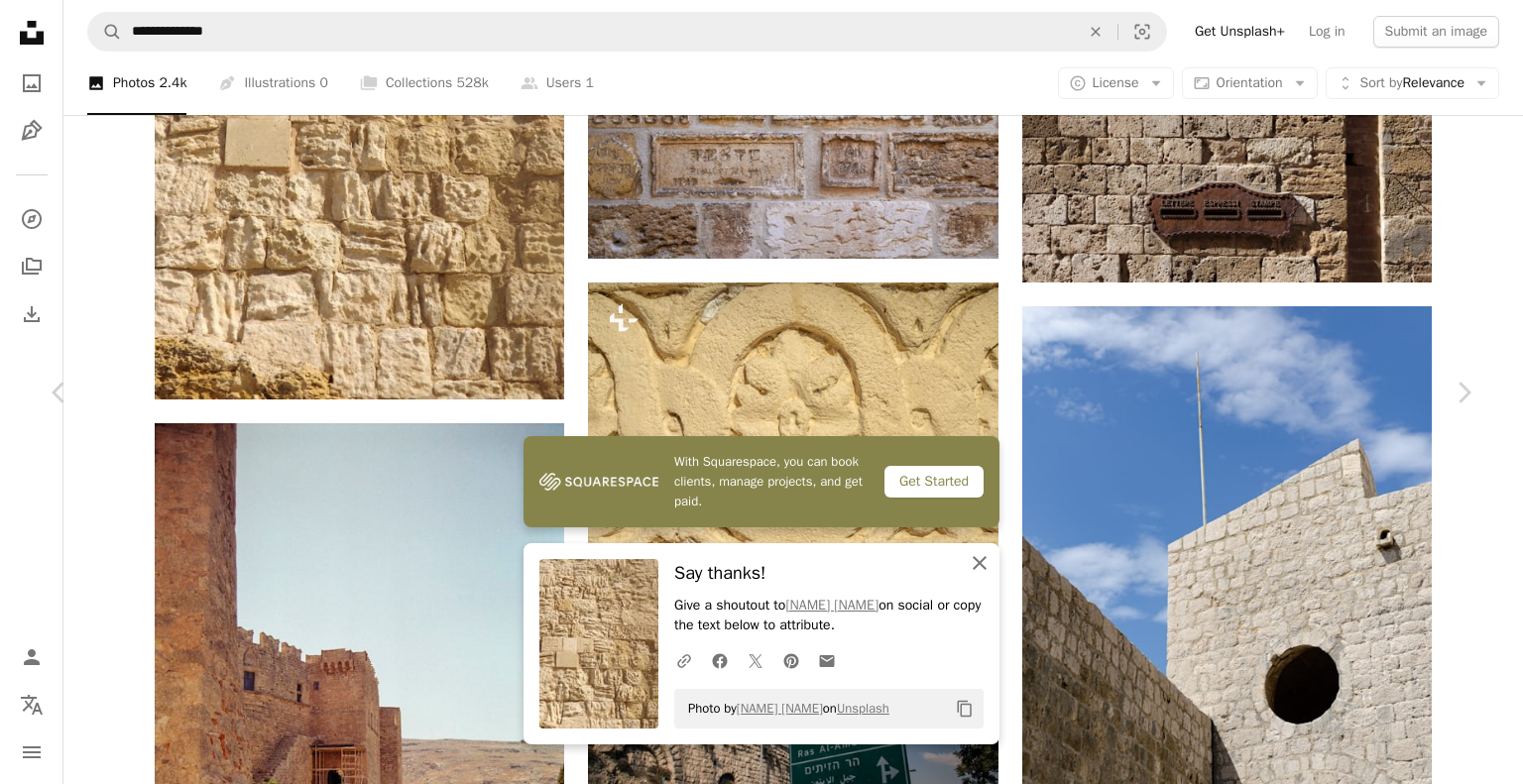 click on "An X shape" 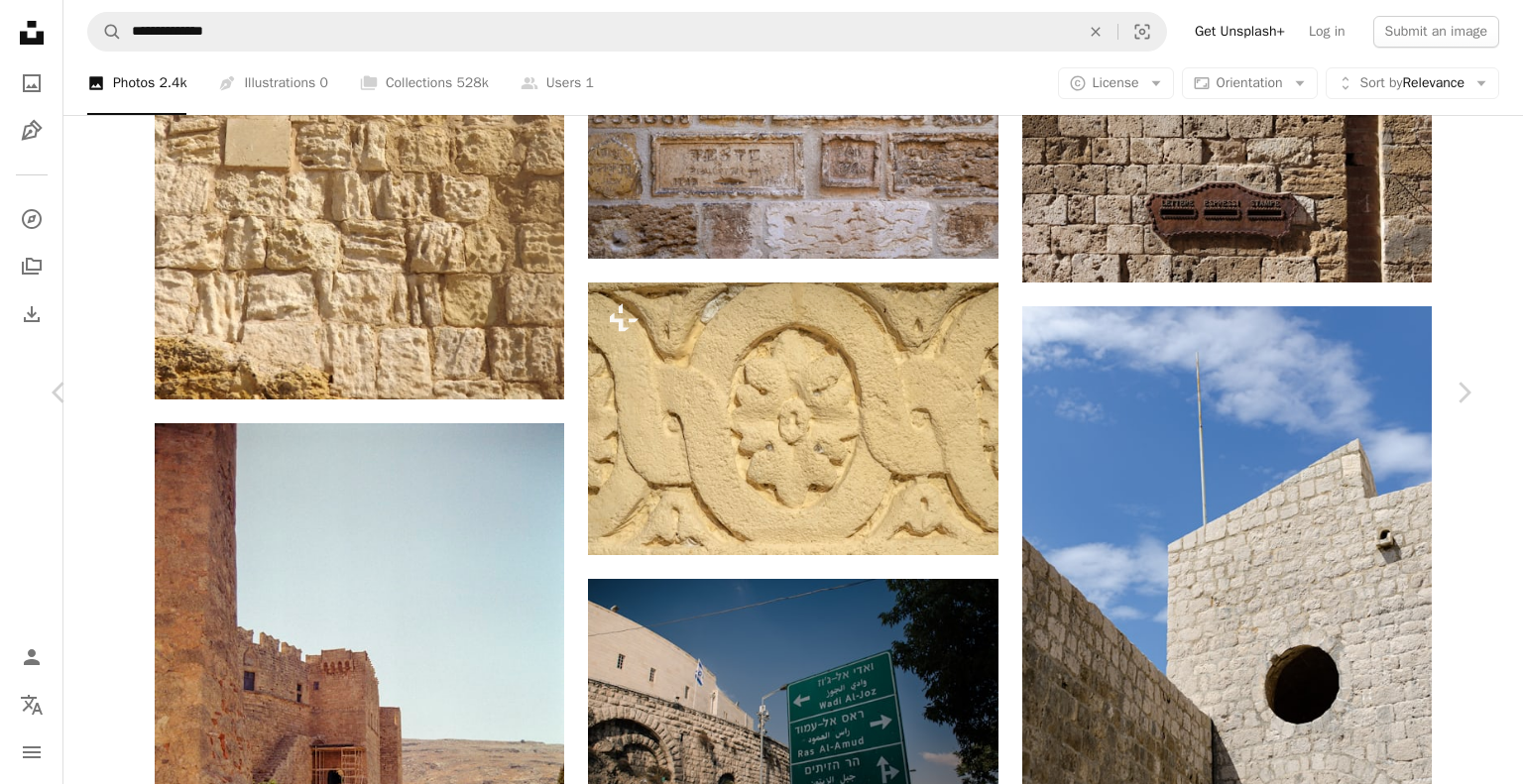 click on "[FIRST] [LAST]" at bounding box center [762, 5672] 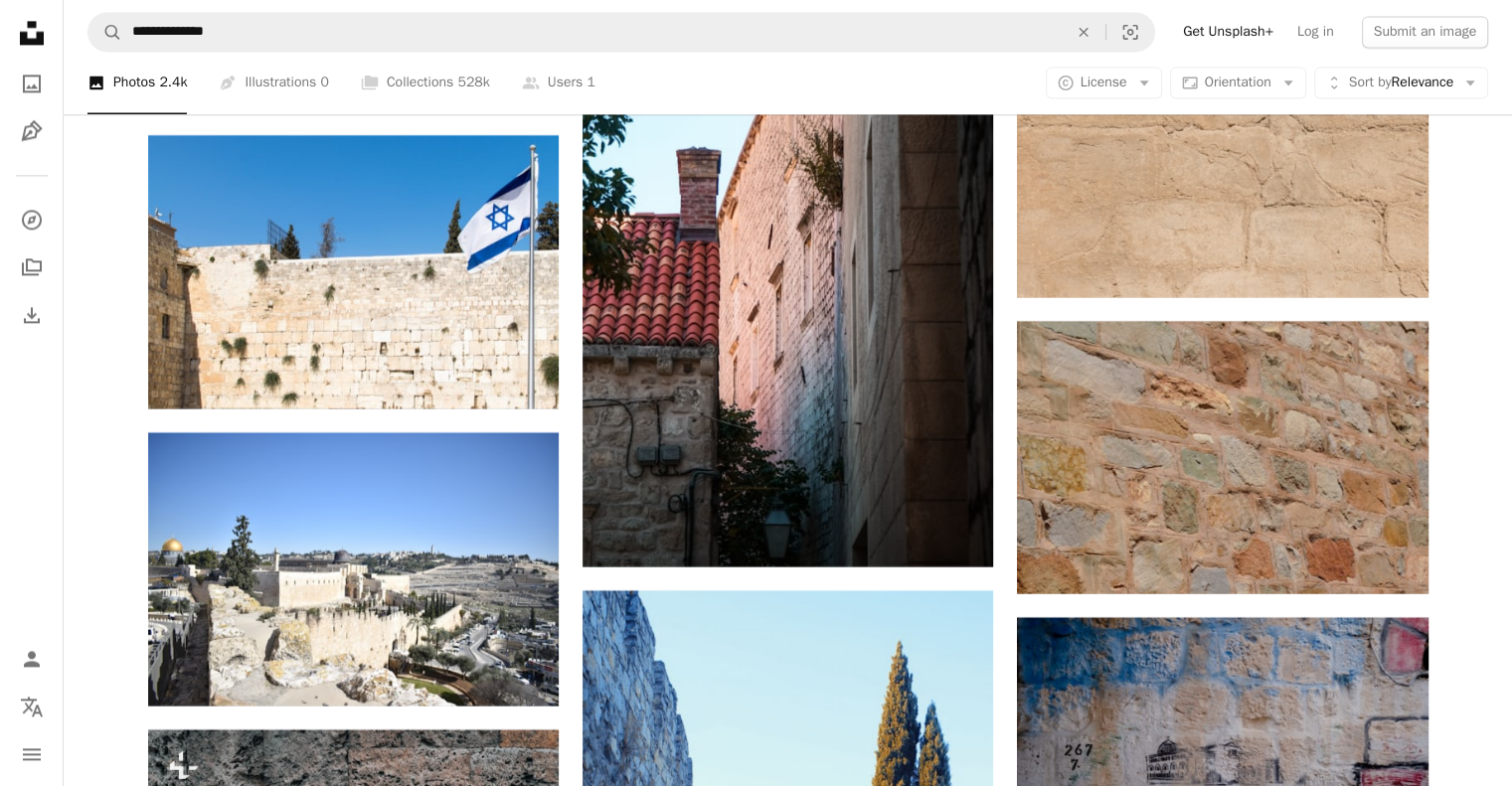 scroll, scrollTop: 25438, scrollLeft: 0, axis: vertical 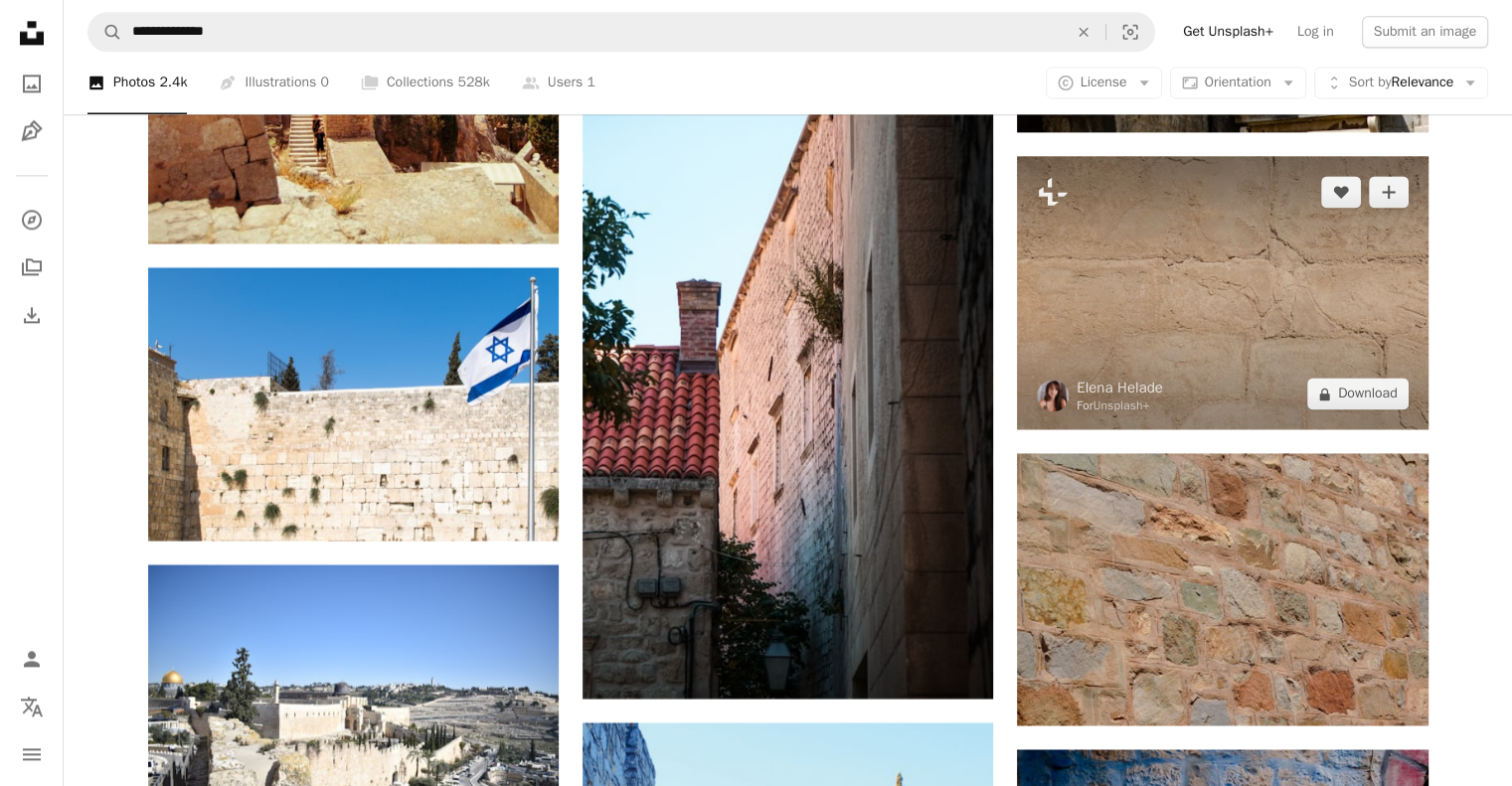 click at bounding box center [1222, 292] 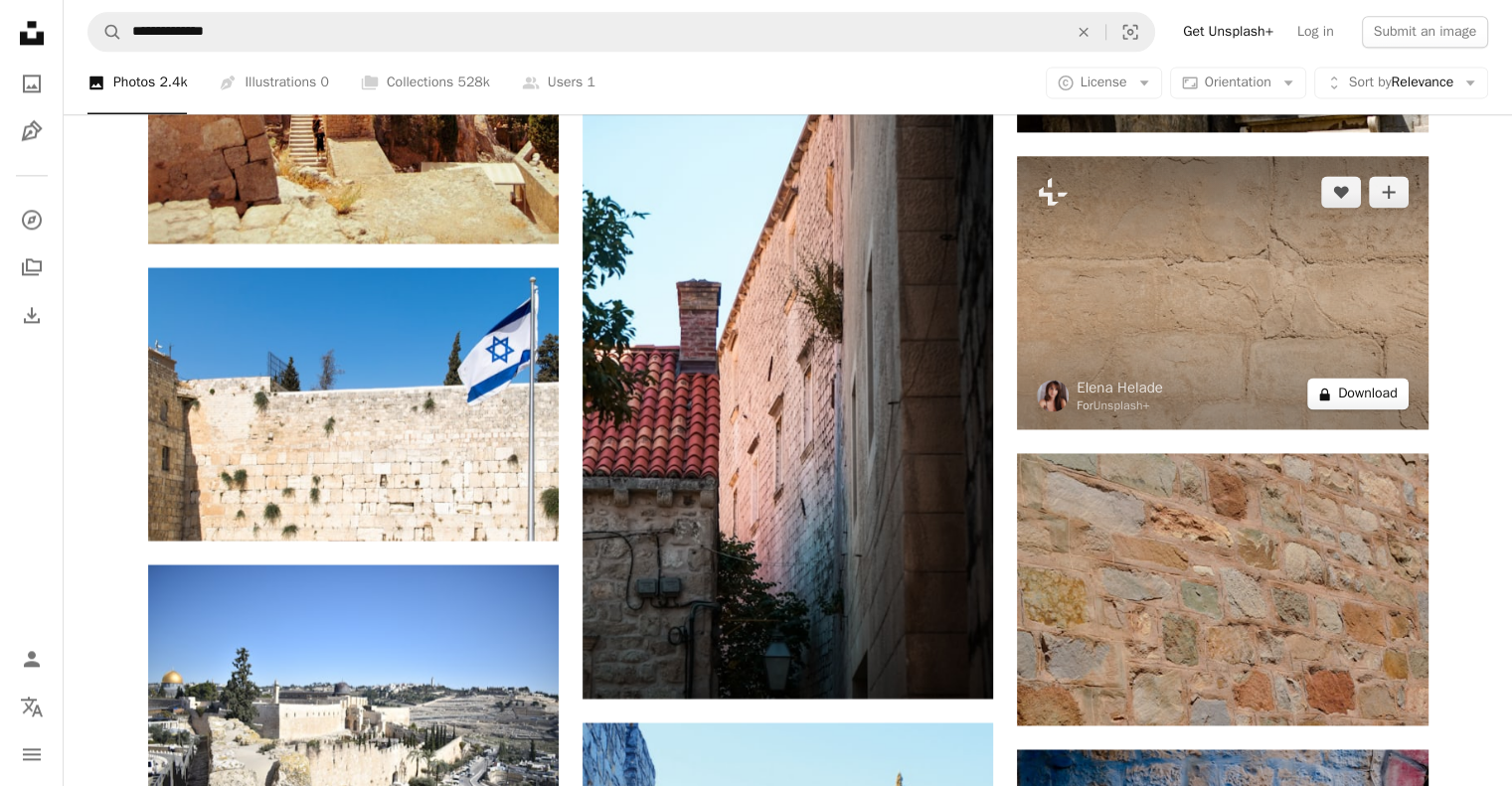 click on "A lock Download" at bounding box center [1358, 393] 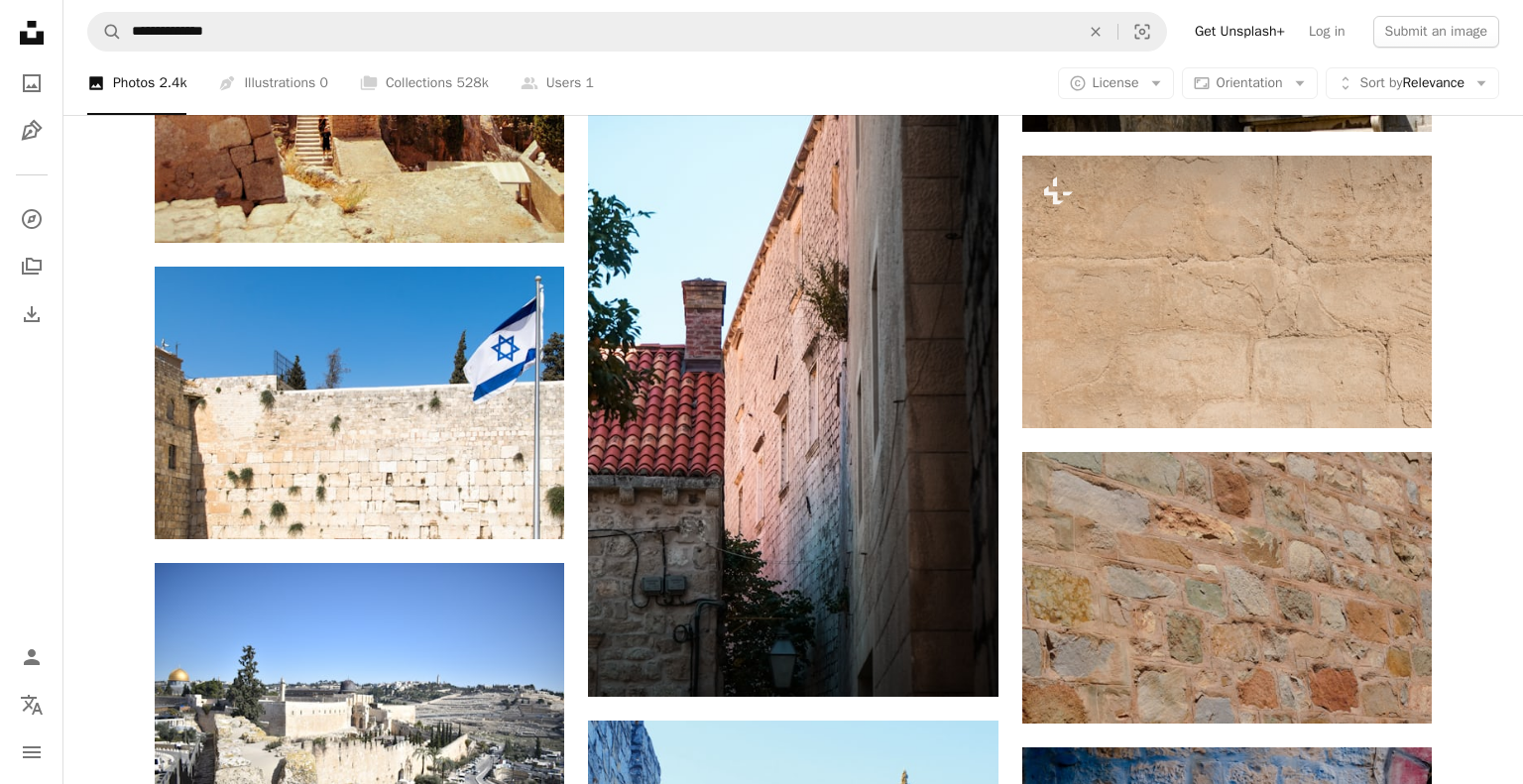 click on "Premium, ready to use images. Get unlimited access. A plus sign Members-only content added monthly A plus sign Unlimited royalty-free downloads A plus sign Illustrations  New A plus sign Enhanced legal protections yearly 65%  off monthly $20   $7 CAD per month * Get  Unsplash+ * When paid annually, billed upfront  $84 Taxes where applicable. Renews automatically. Cancel anytime." at bounding box center (938, 4862) 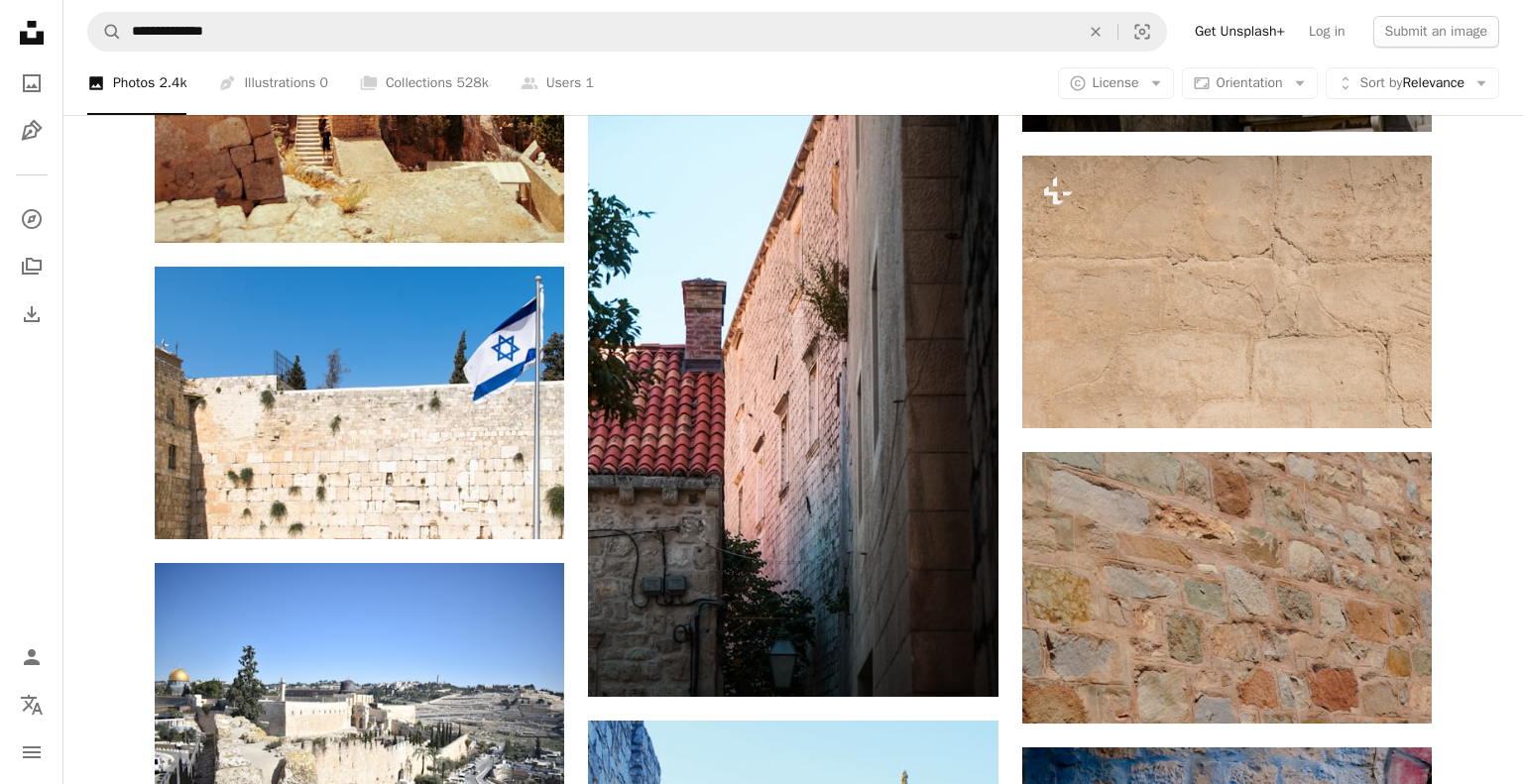 click on "An X shape Premium, ready to use images. Get unlimited access. A plus sign Members-only content added monthly A plus sign Unlimited royalty-free downloads A plus sign Illustrations  New A plus sign Enhanced legal protections yearly 65%  off monthly $20   $7 CAD per month * Get  Unsplash+ * When paid annually, billed upfront  $84 Taxes where applicable. Renews automatically. Cancel anytime." at bounding box center (762, 4879) 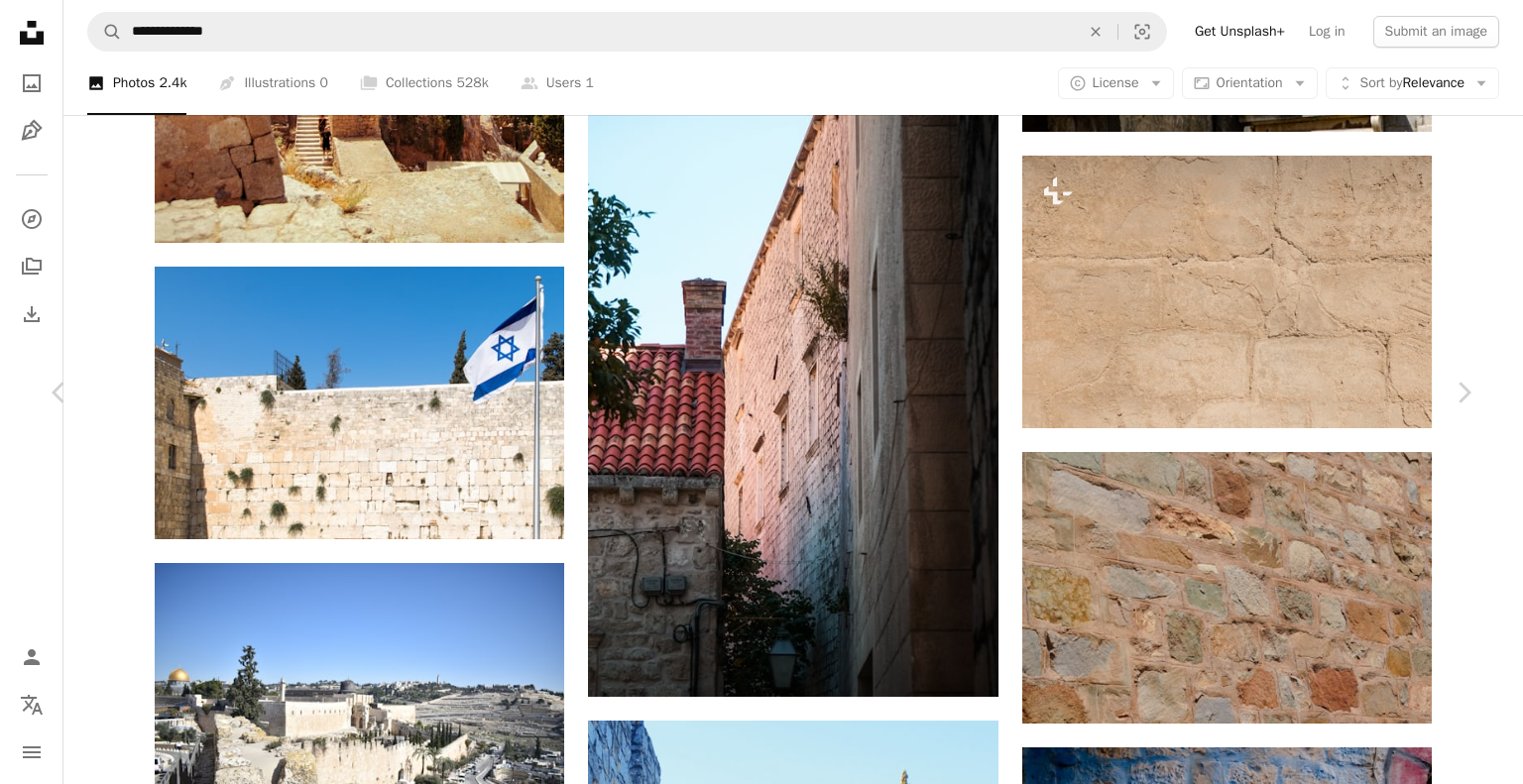 click on "Zoom in" at bounding box center [754, 4880] 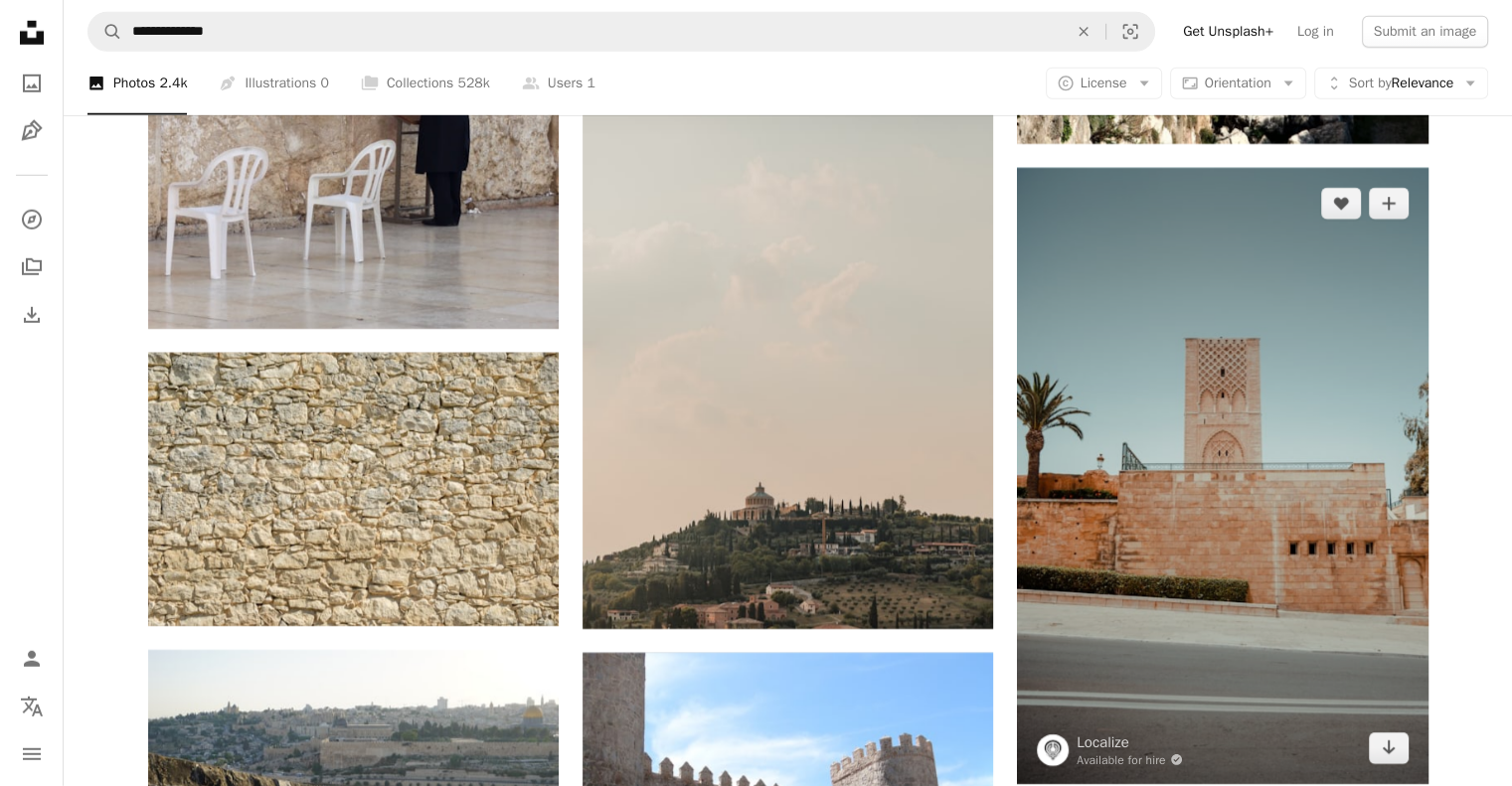 scroll, scrollTop: 28618, scrollLeft: 0, axis: vertical 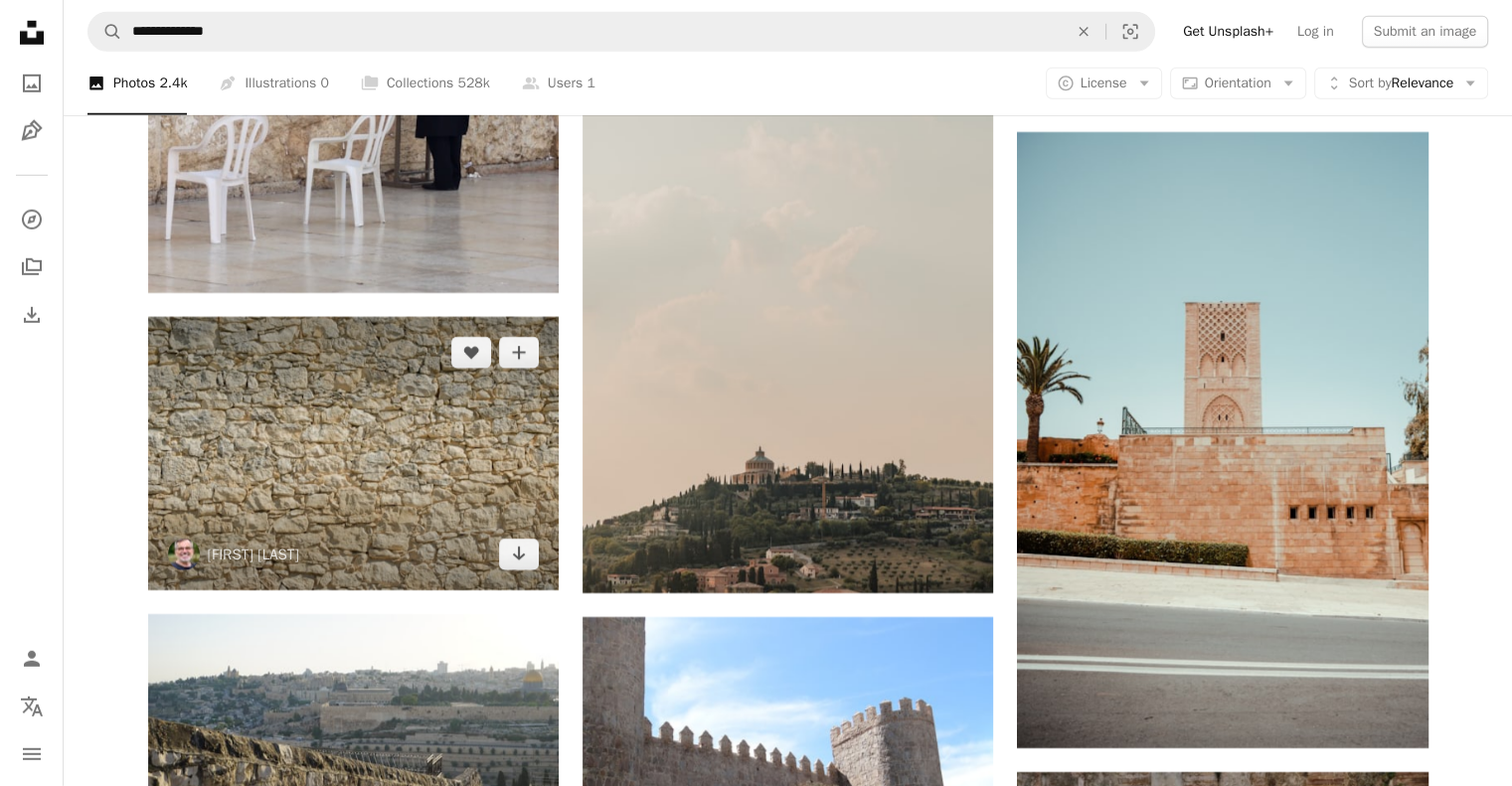 click at bounding box center [353, 453] 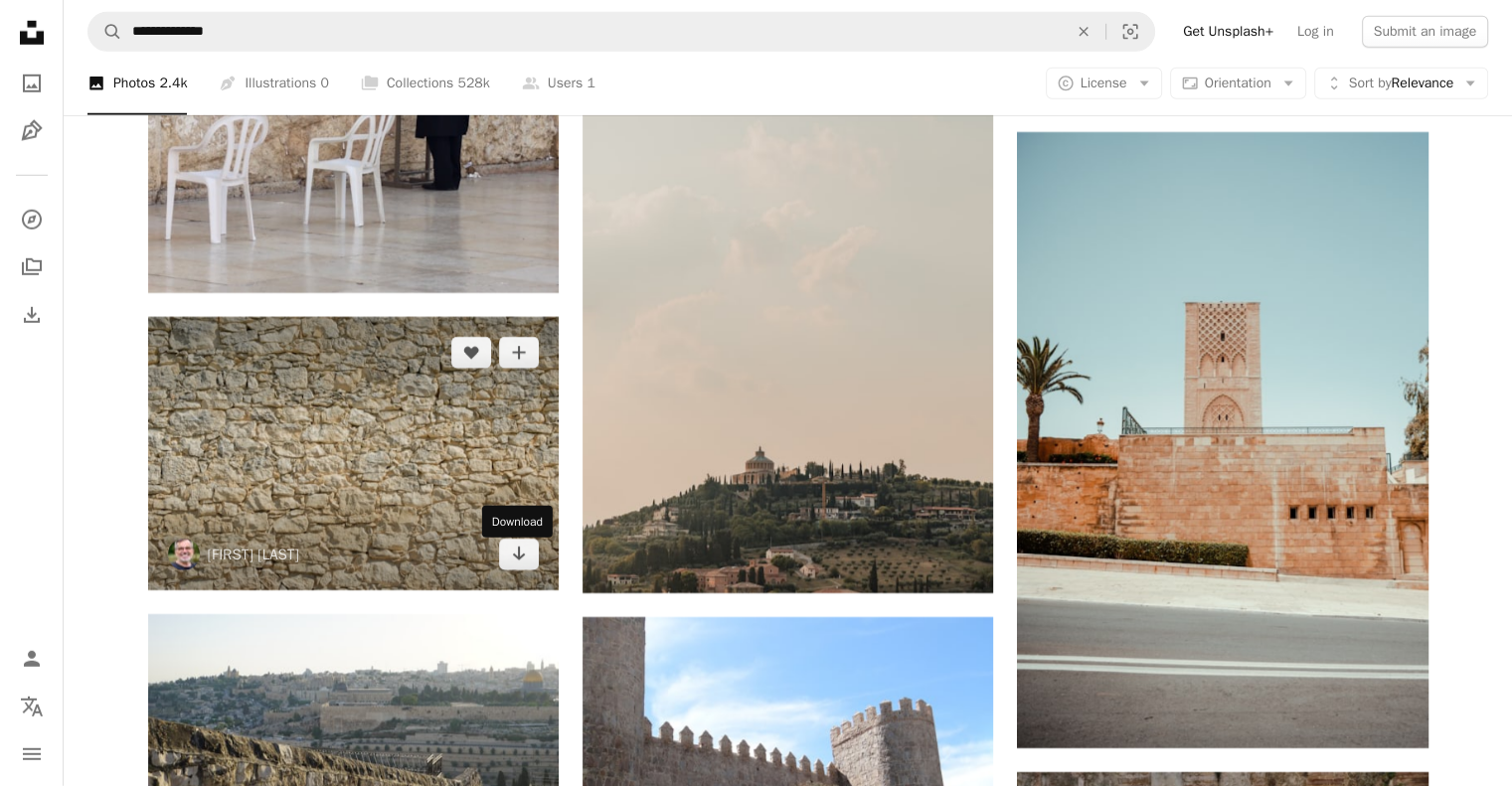 click on "Arrow pointing down" 